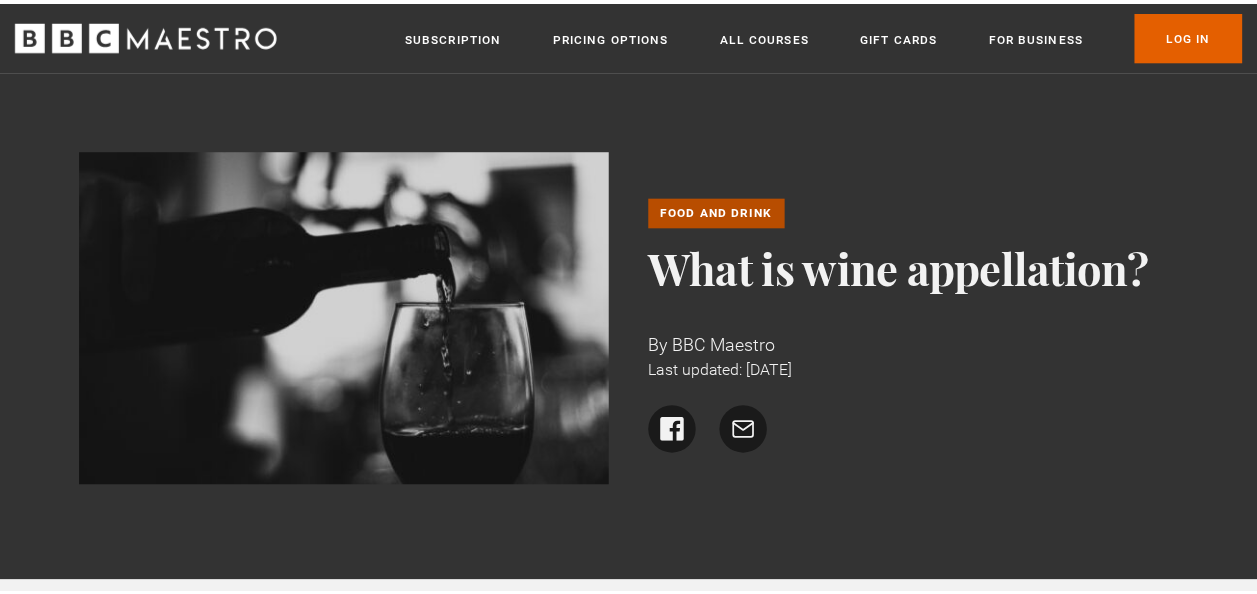 scroll, scrollTop: 220, scrollLeft: 0, axis: vertical 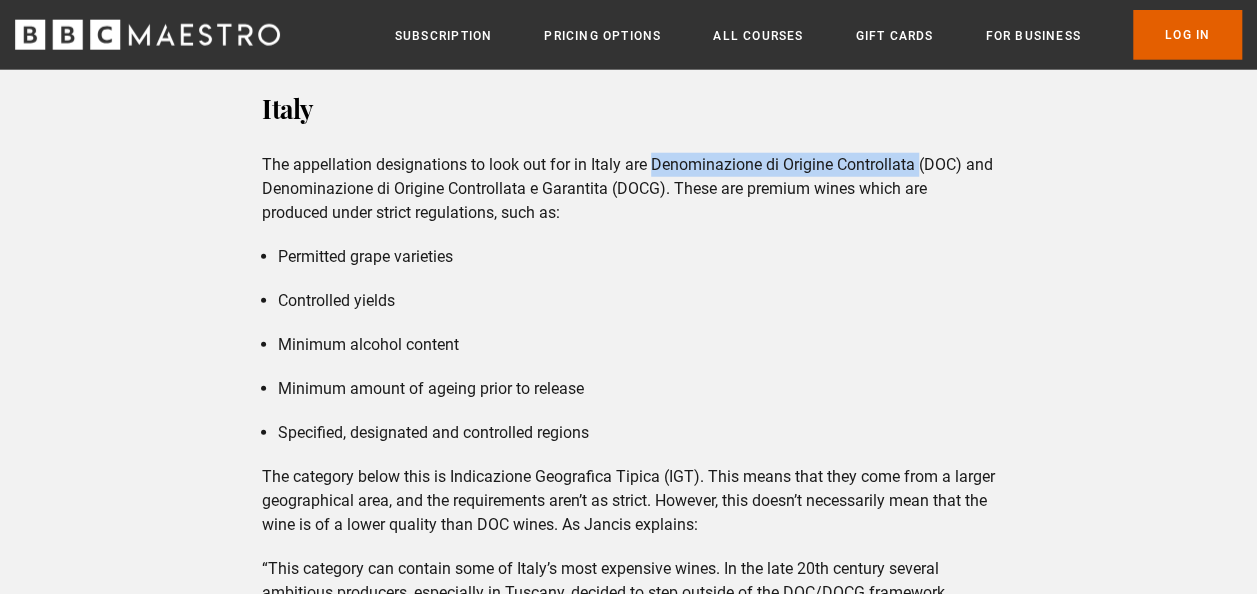 drag, startPoint x: 656, startPoint y: 158, endPoint x: 919, endPoint y: 166, distance: 263.12164 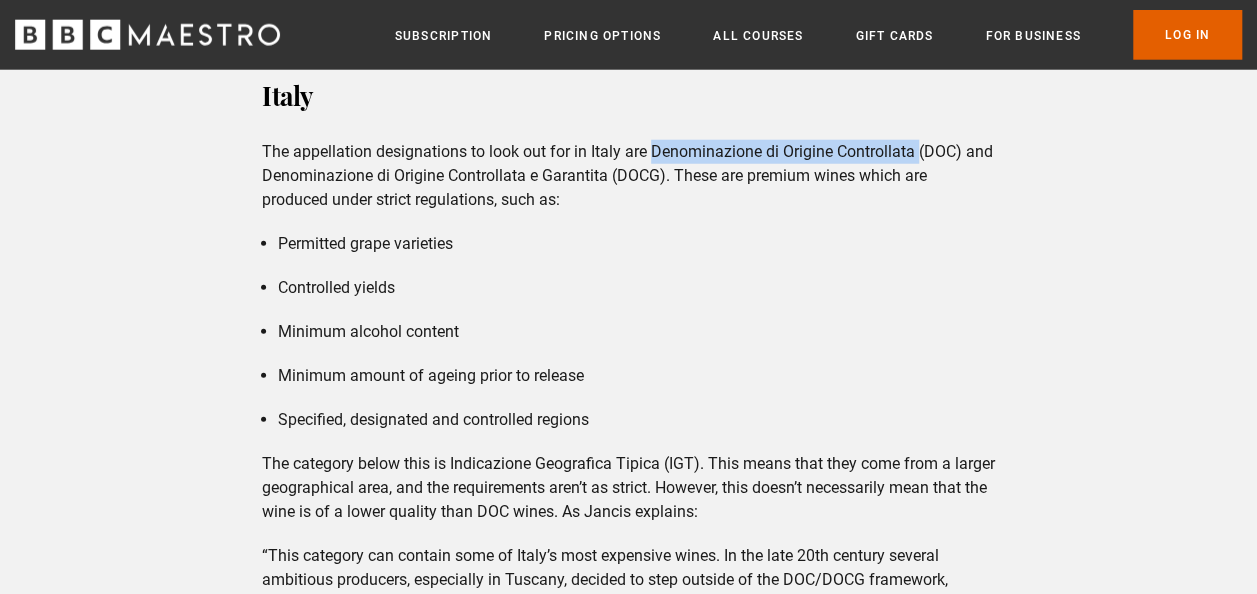 scroll, scrollTop: 2572, scrollLeft: 0, axis: vertical 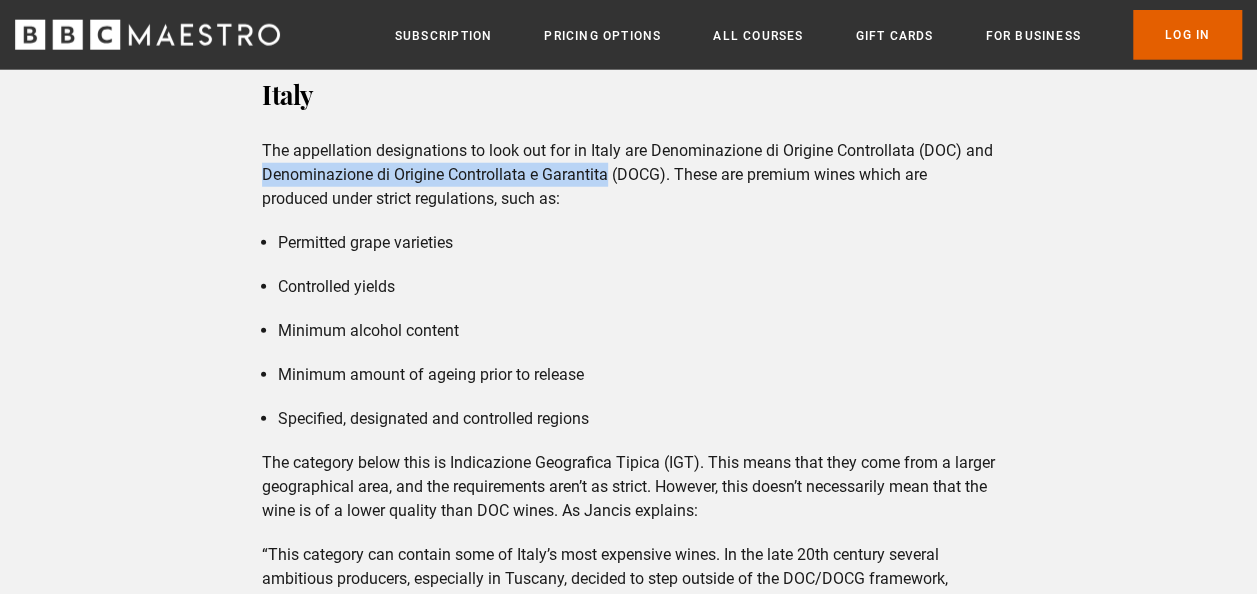 drag, startPoint x: 266, startPoint y: 171, endPoint x: 610, endPoint y: 172, distance: 344.00146 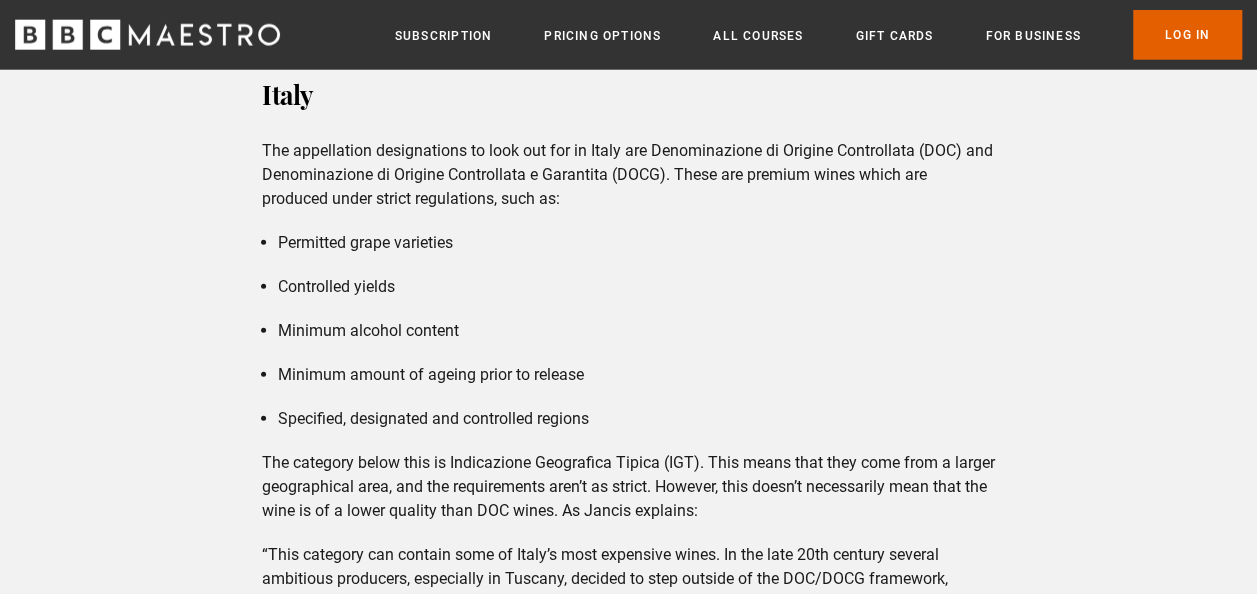 click on "Permitted grape varieties
Controlled yields
Minimum alcohol content
Minimum amount of ageing prior to release
Specified, designated and controlled regions" at bounding box center (628, 331) 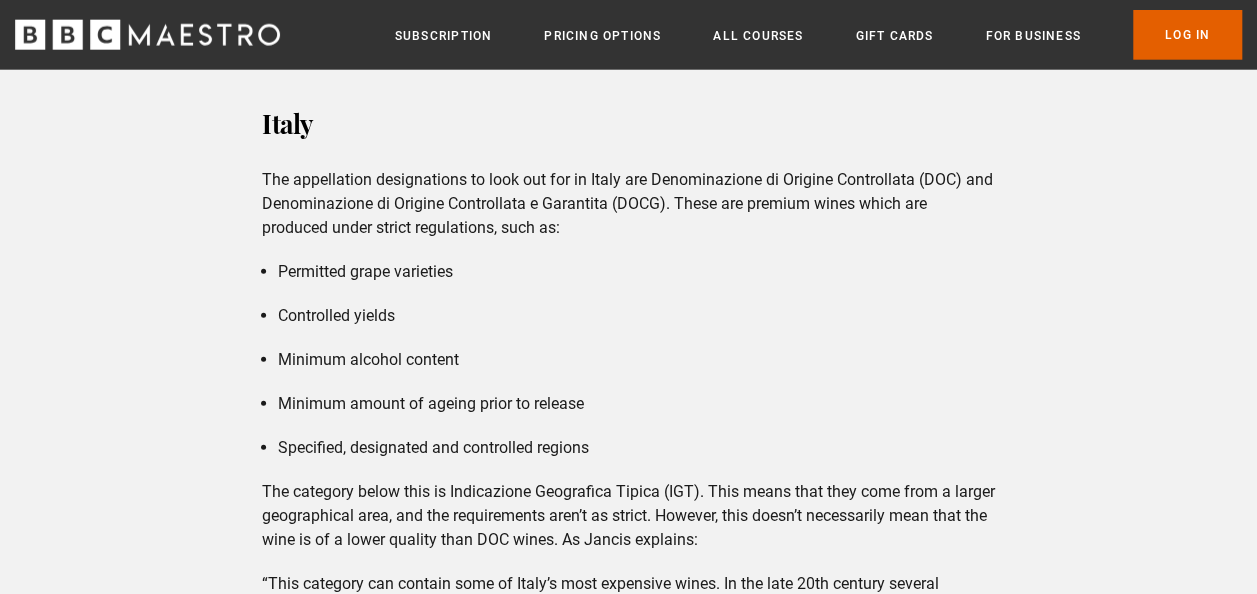 scroll, scrollTop: 2542, scrollLeft: 0, axis: vertical 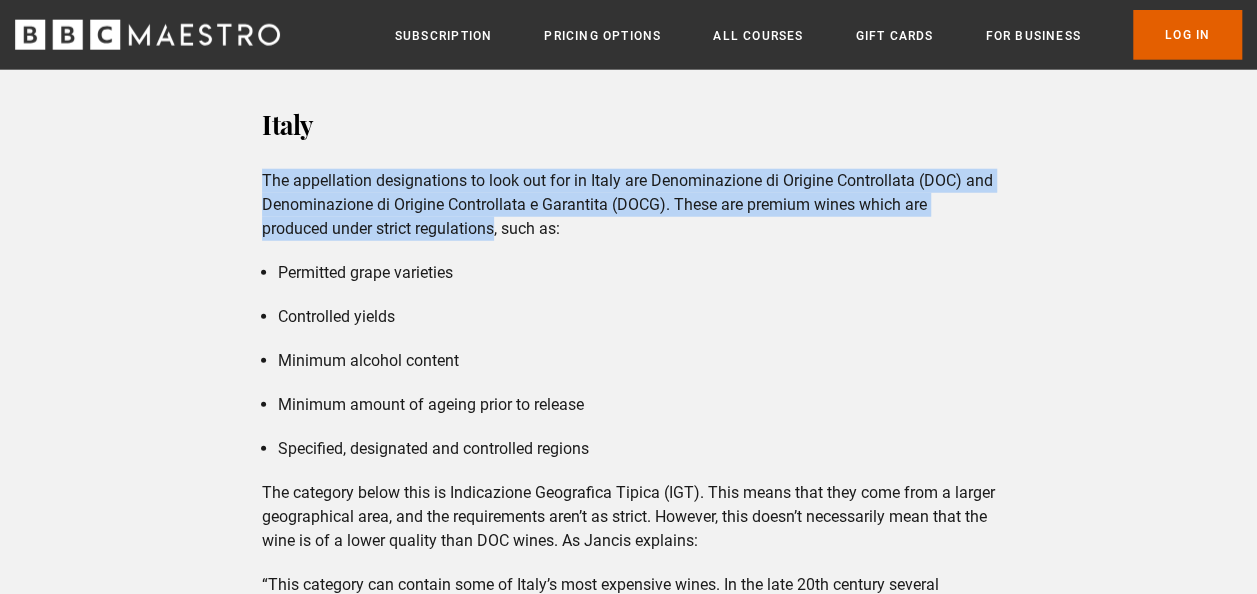 drag, startPoint x: 265, startPoint y: 174, endPoint x: 498, endPoint y: 217, distance: 236.93459 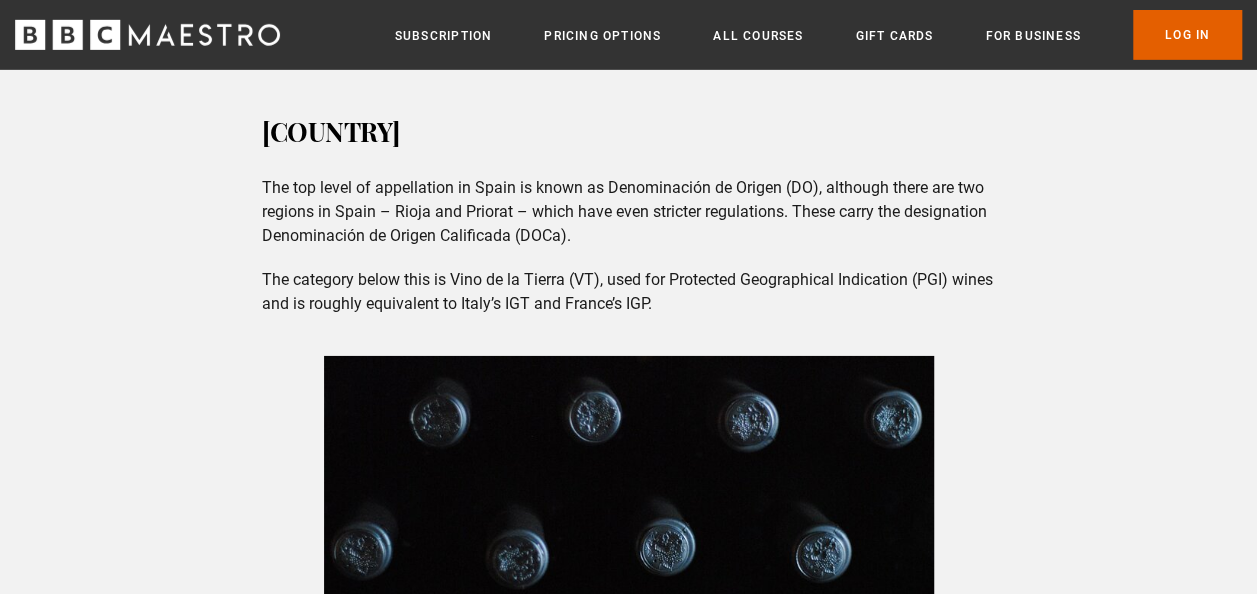 scroll, scrollTop: 3145, scrollLeft: 0, axis: vertical 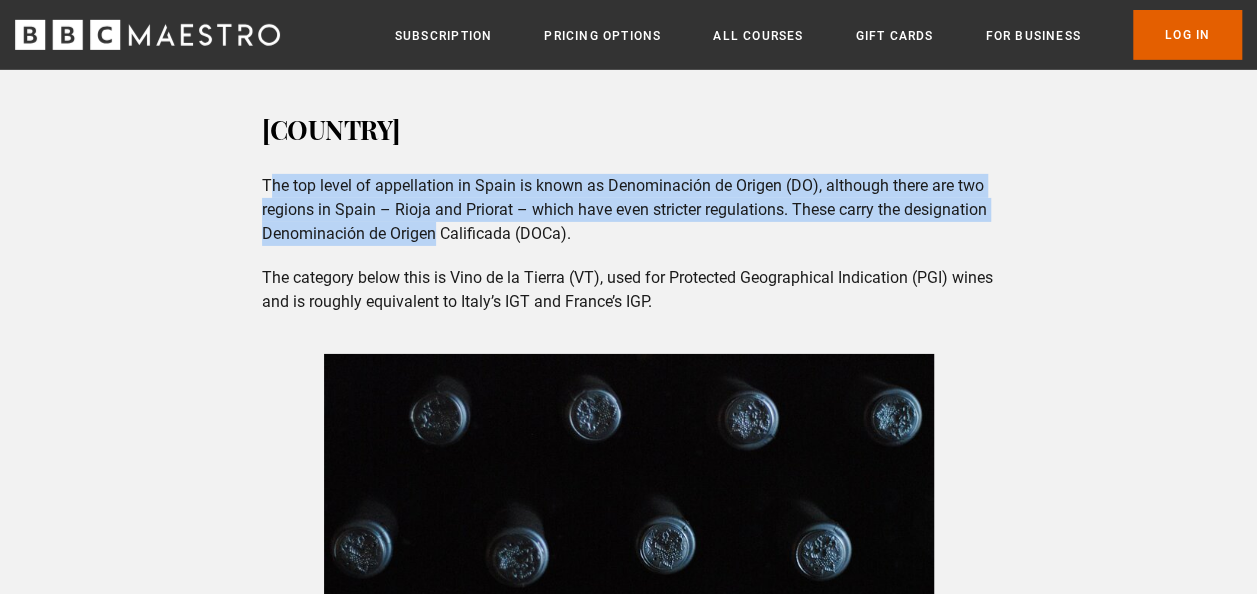 drag, startPoint x: 268, startPoint y: 180, endPoint x: 435, endPoint y: 225, distance: 172.95663 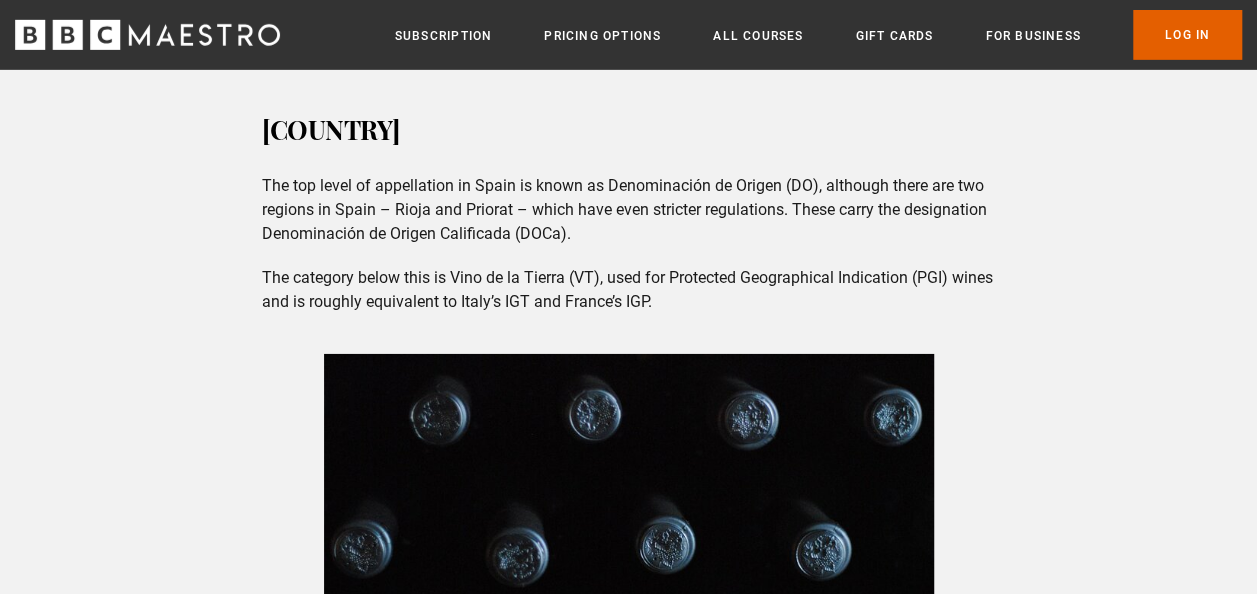 drag, startPoint x: 435, startPoint y: 225, endPoint x: 601, endPoint y: 226, distance: 166.003 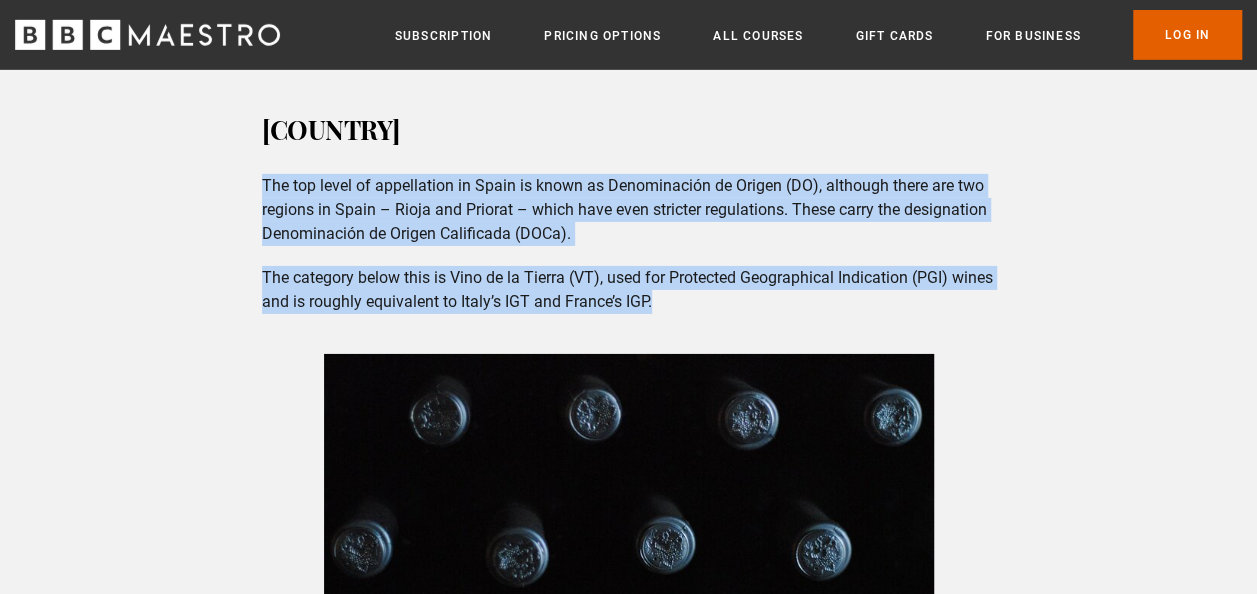 drag, startPoint x: 260, startPoint y: 177, endPoint x: 743, endPoint y: 302, distance: 498.9128 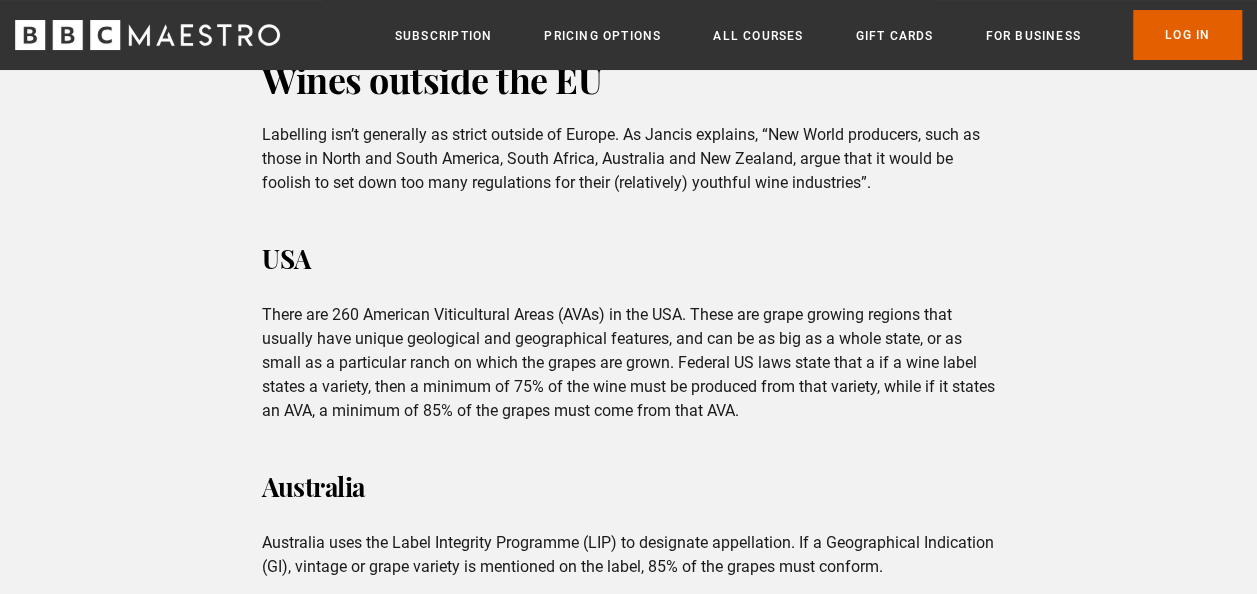 scroll, scrollTop: 3895, scrollLeft: 0, axis: vertical 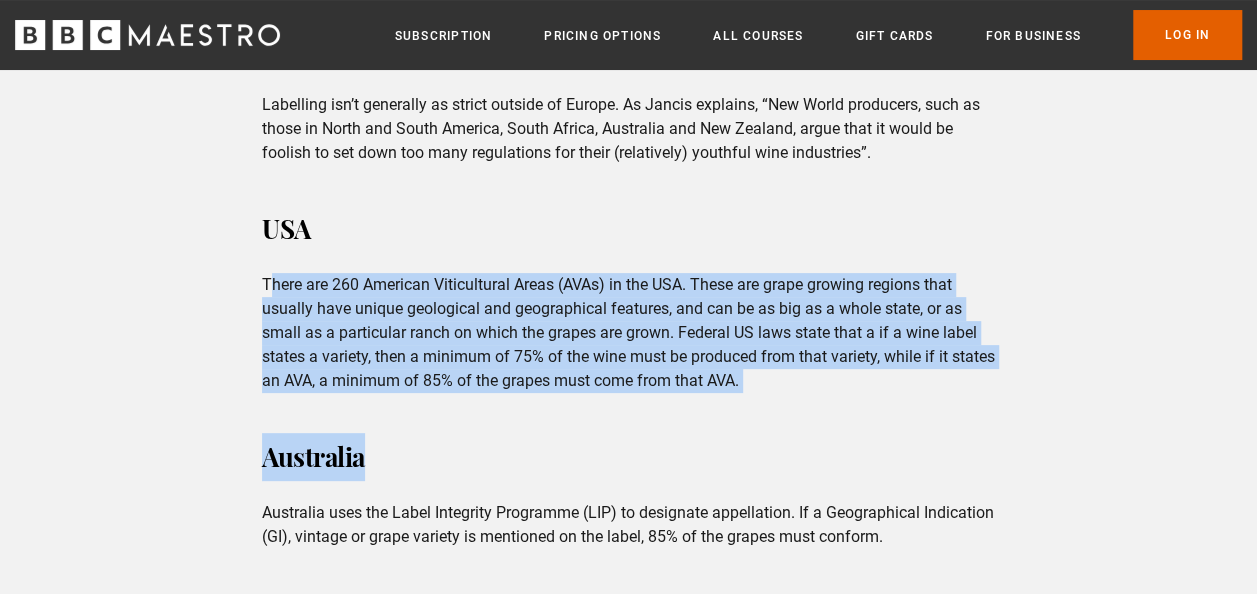 drag, startPoint x: 268, startPoint y: 283, endPoint x: 789, endPoint y: 419, distance: 538.458 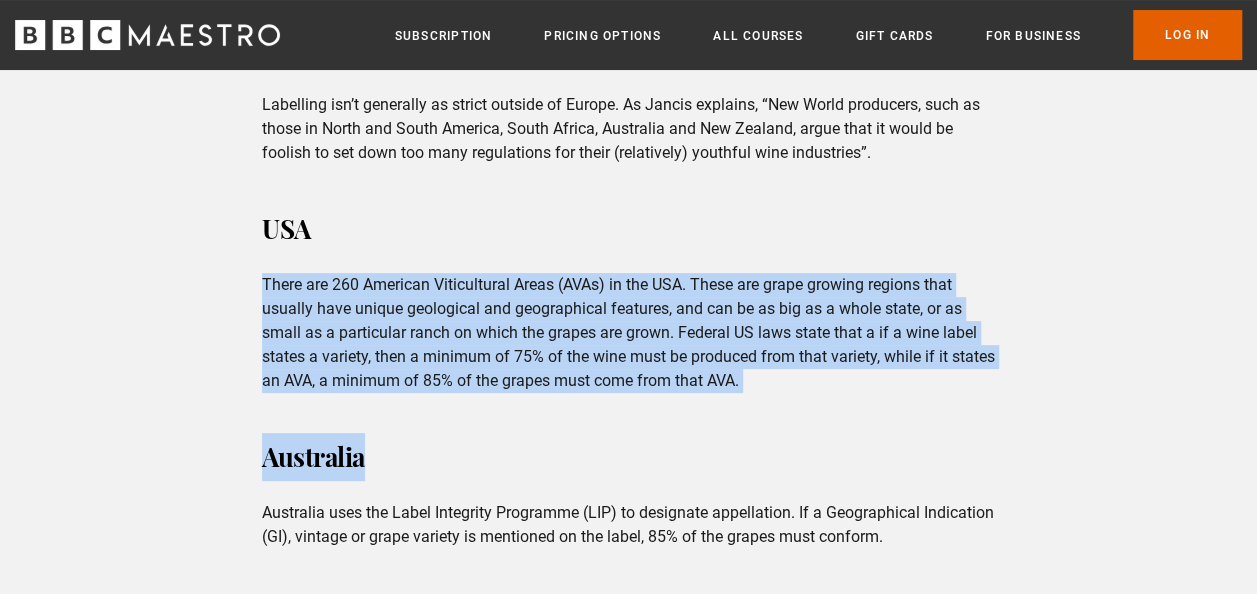 drag, startPoint x: 264, startPoint y: 280, endPoint x: 938, endPoint y: 401, distance: 684.77515 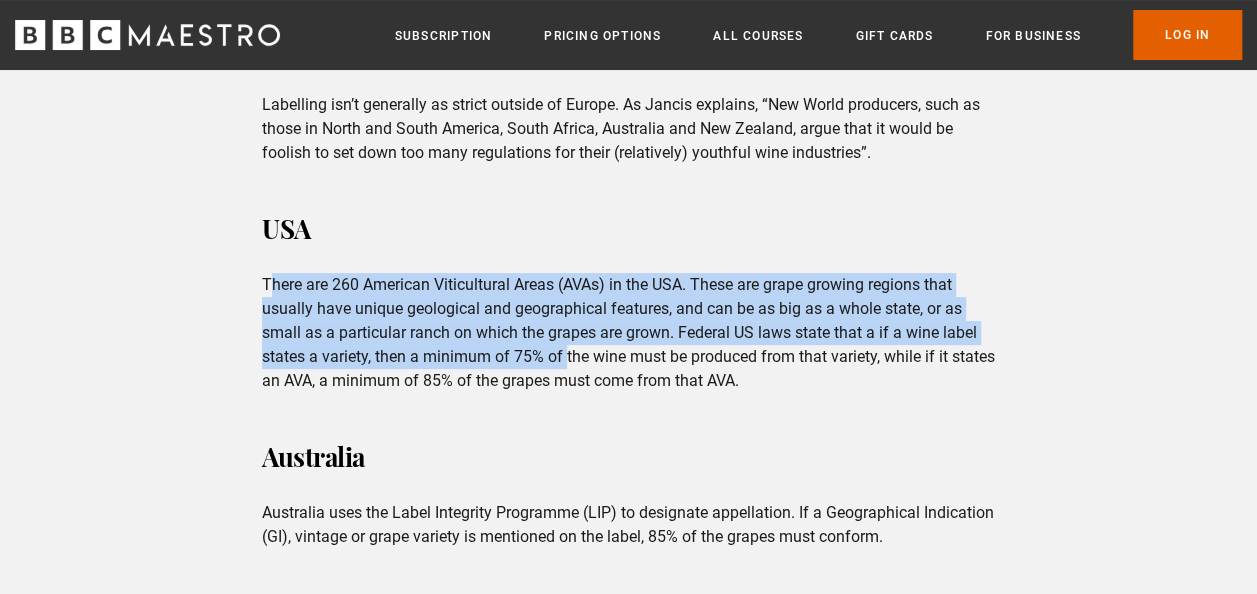 drag, startPoint x: 267, startPoint y: 280, endPoint x: 575, endPoint y: 346, distance: 314.99207 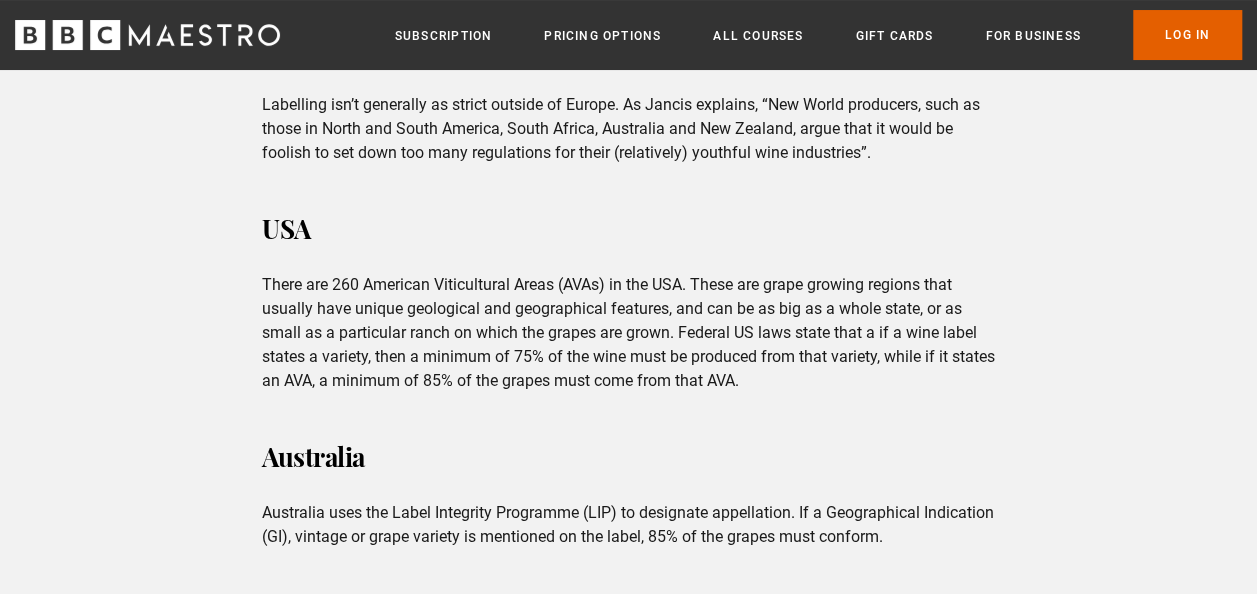 drag, startPoint x: 575, startPoint y: 346, endPoint x: 698, endPoint y: 358, distance: 123.58398 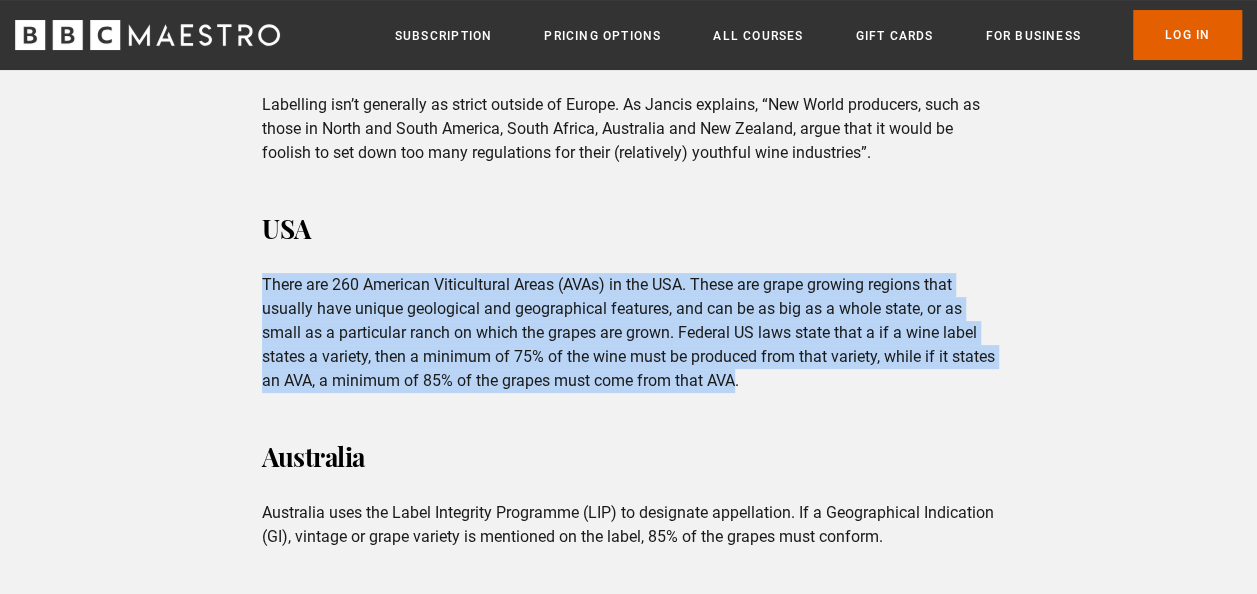 drag, startPoint x: 264, startPoint y: 278, endPoint x: 784, endPoint y: 376, distance: 529.15405 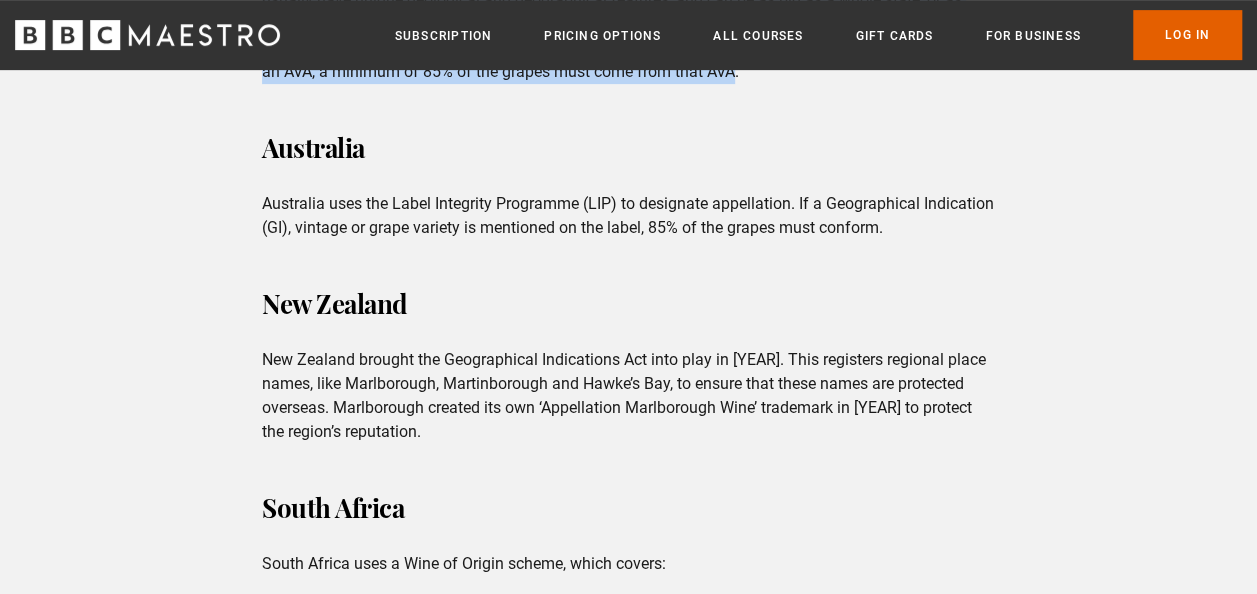 scroll, scrollTop: 4203, scrollLeft: 0, axis: vertical 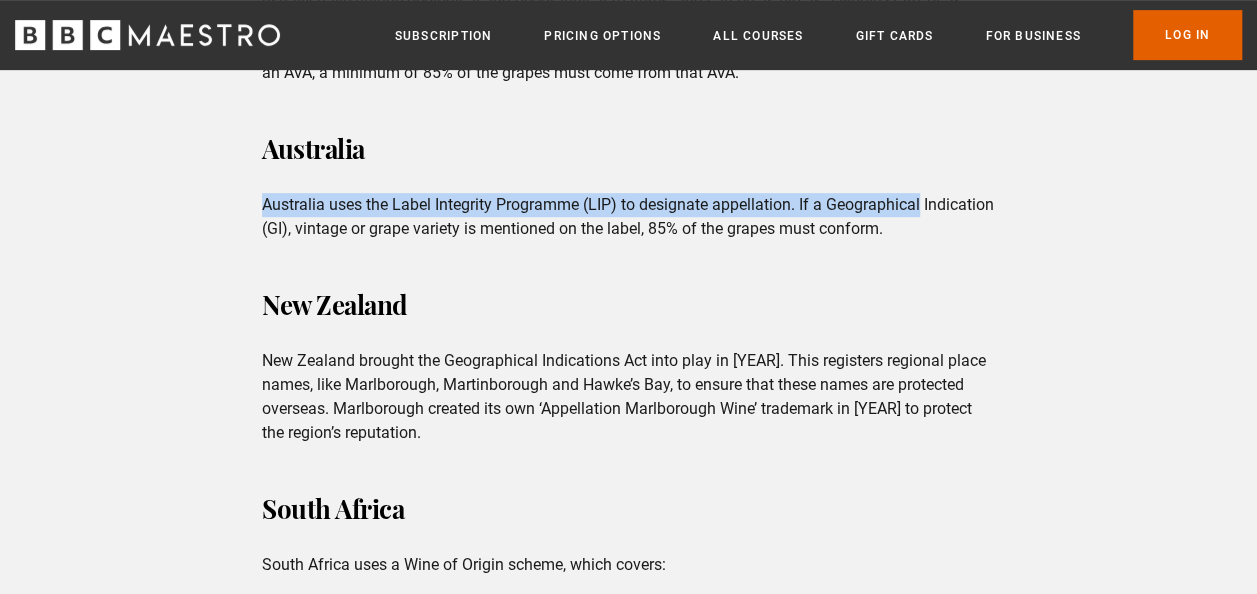 drag, startPoint x: 264, startPoint y: 202, endPoint x: 1040, endPoint y: 210, distance: 776.04126 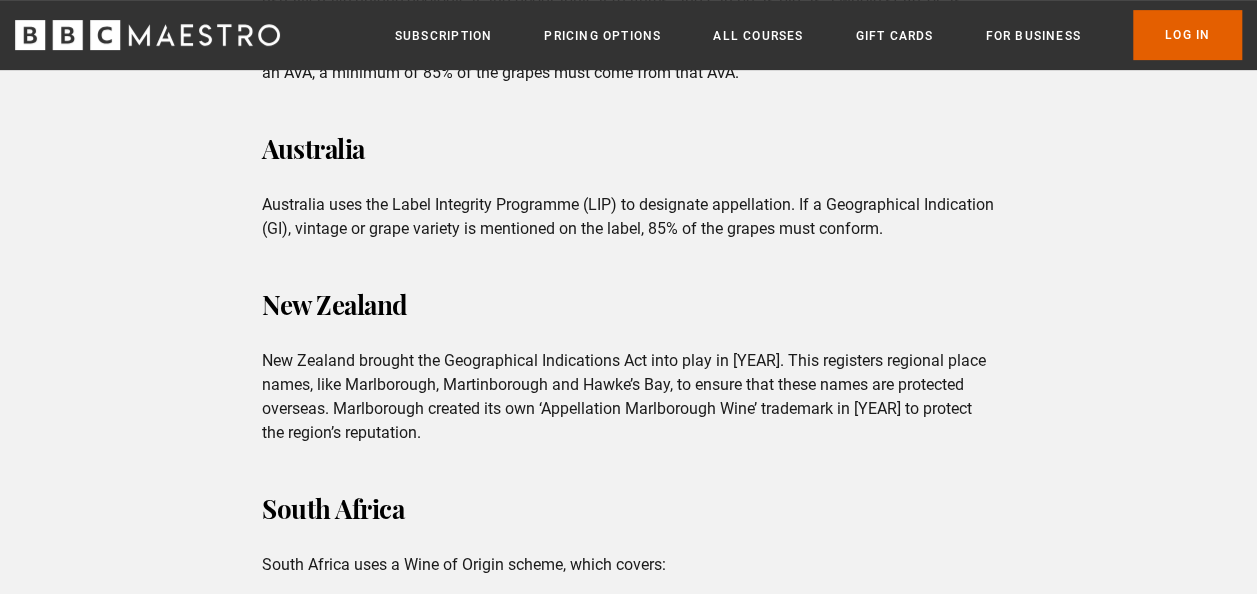 click on "Whether you’re a seasoned wine buff looking to brush up on your knowledge of wine terminology, or have recently started out on your wine journey, you’ll know that there’s lots to learn.
We’re here to help you out by tackling one tricky topic: wine appellation. What is wine appellation? And is it important when choosing a wine? We answer these questions and more, so keep reading to find out more.
What does appellation mean in wine?
Appellation in the EU
Wines outside the EU
What appellation means for the industry
What does appellation mean in wine?
You might have heard of appellation before (or maybe not!) but been unsure of what it actually means. A wine appellation definition, as per Jancis Robinson’s BBC Maestro course, An Understanding of Wine , is this:
Each appellation – that is, each wine region
Appellation in the EU
France
Italy" at bounding box center [628, 181] 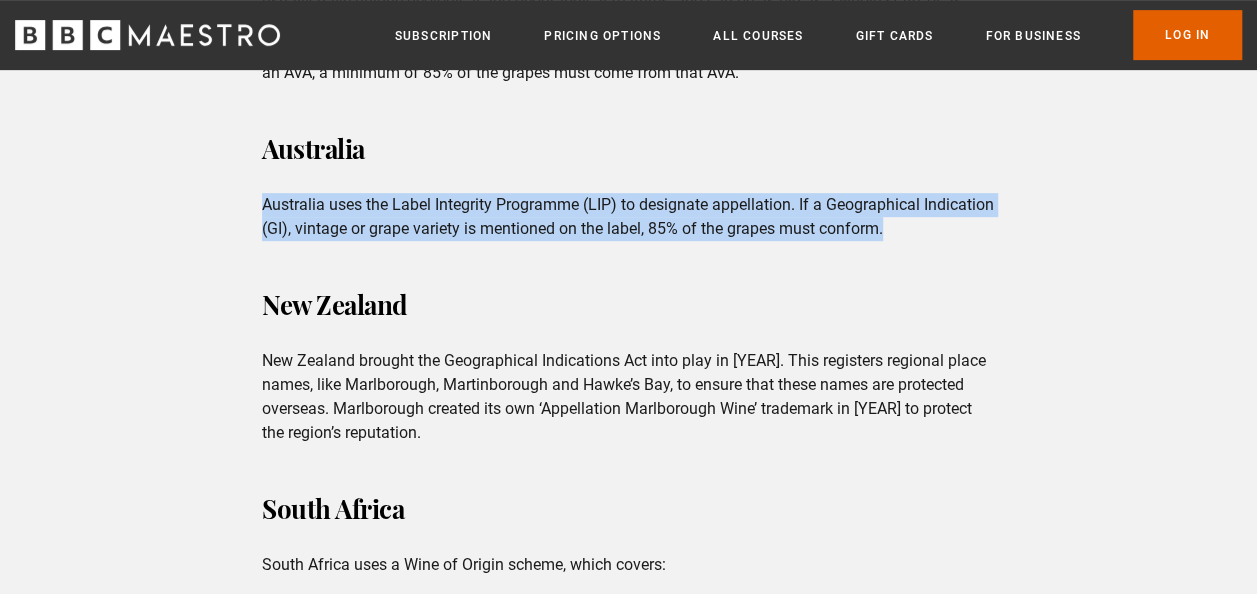 drag, startPoint x: 265, startPoint y: 201, endPoint x: 991, endPoint y: 239, distance: 726.99384 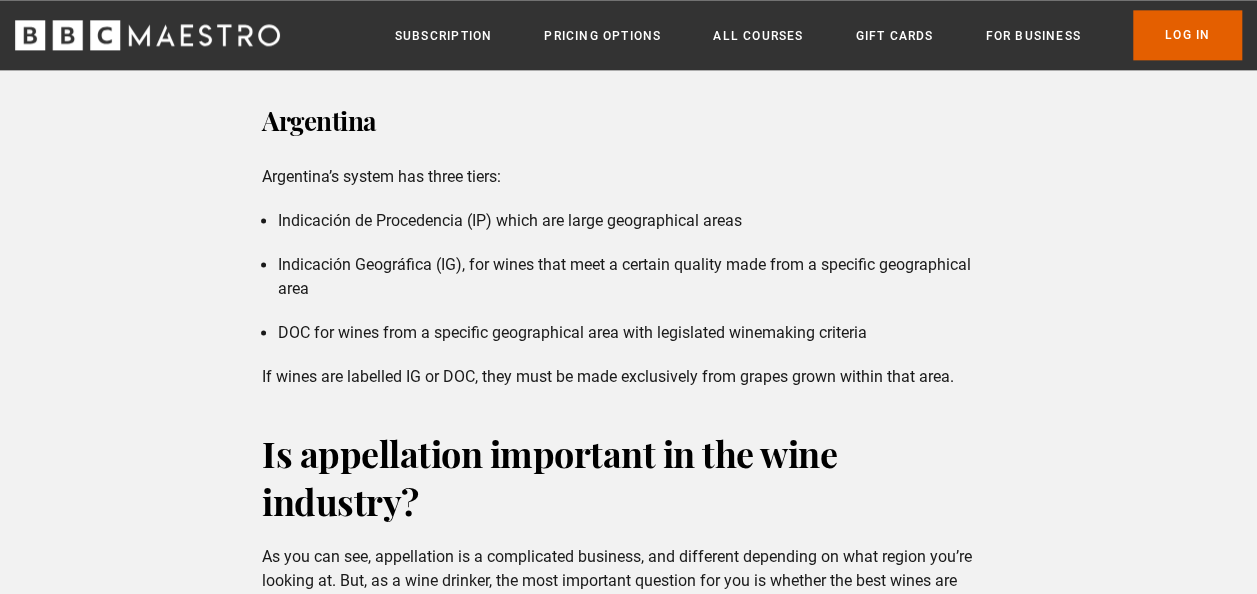 scroll, scrollTop: 5054, scrollLeft: 0, axis: vertical 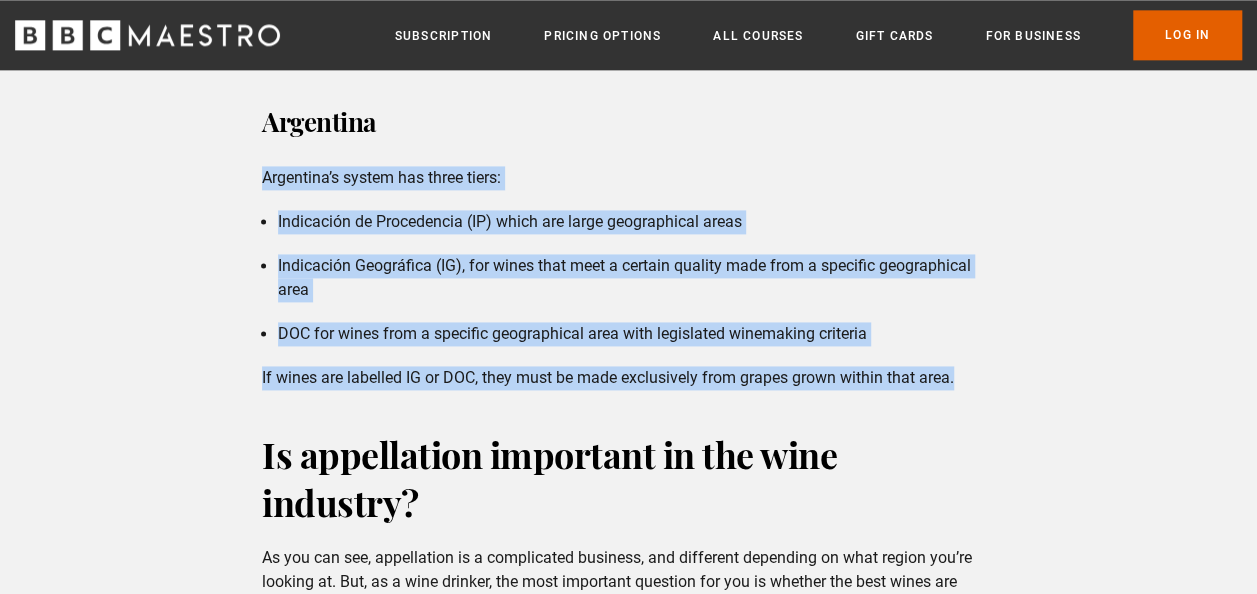 drag, startPoint x: 266, startPoint y: 176, endPoint x: 1069, endPoint y: 374, distance: 827.0508 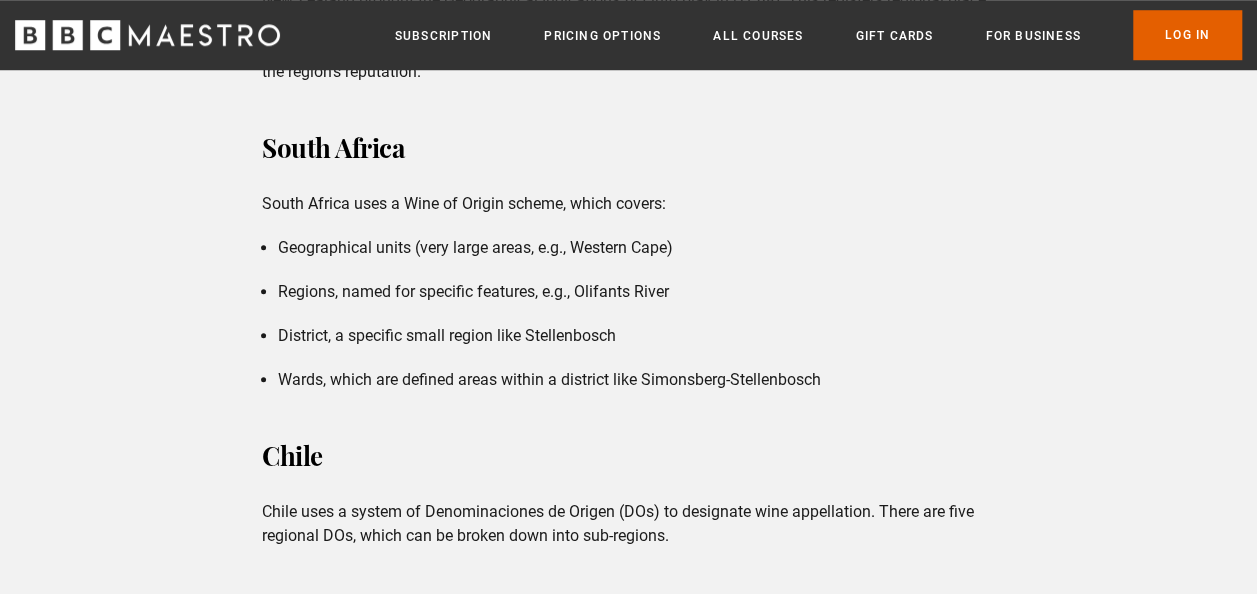 scroll, scrollTop: 4563, scrollLeft: 0, axis: vertical 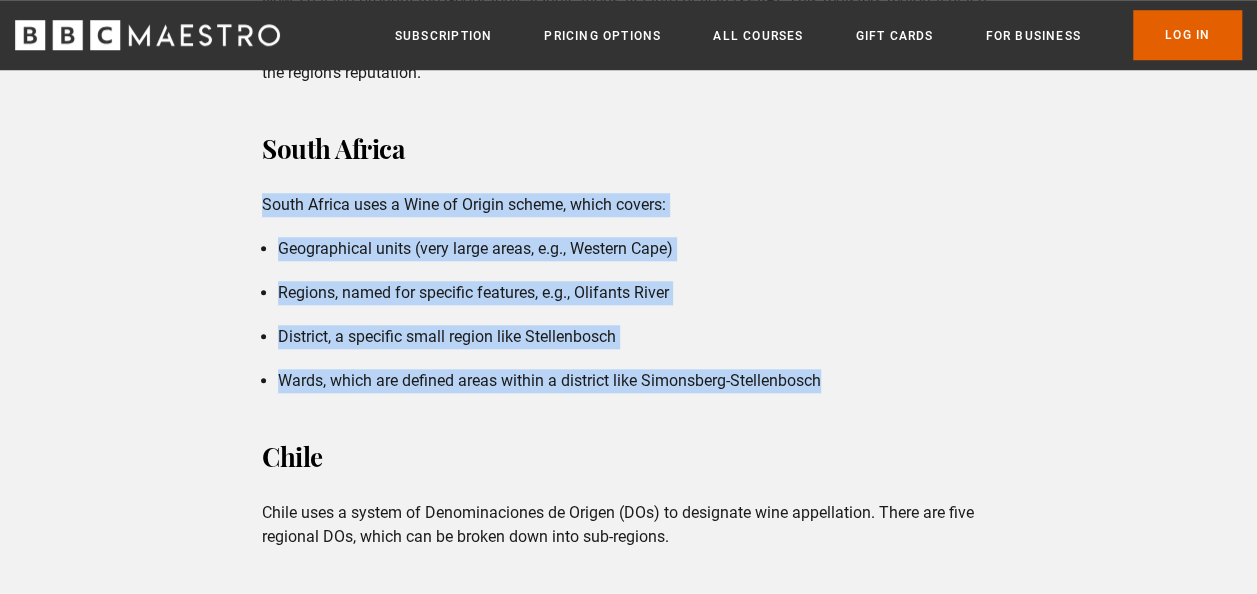 drag, startPoint x: 264, startPoint y: 202, endPoint x: 842, endPoint y: 367, distance: 601.08984 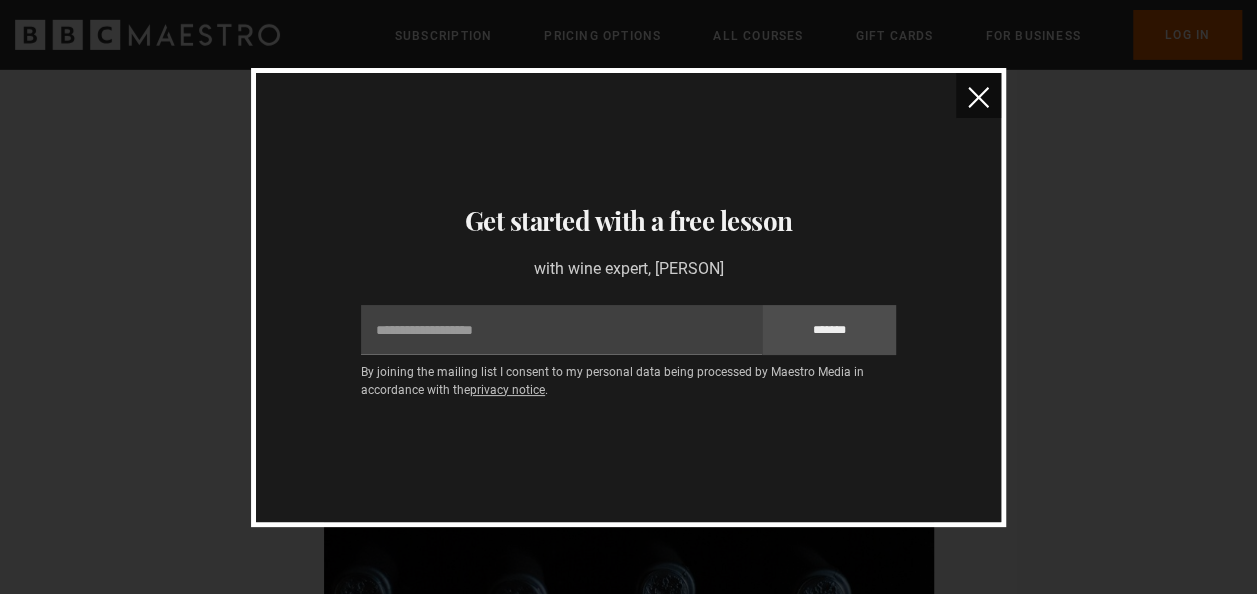 scroll, scrollTop: 3053, scrollLeft: 0, axis: vertical 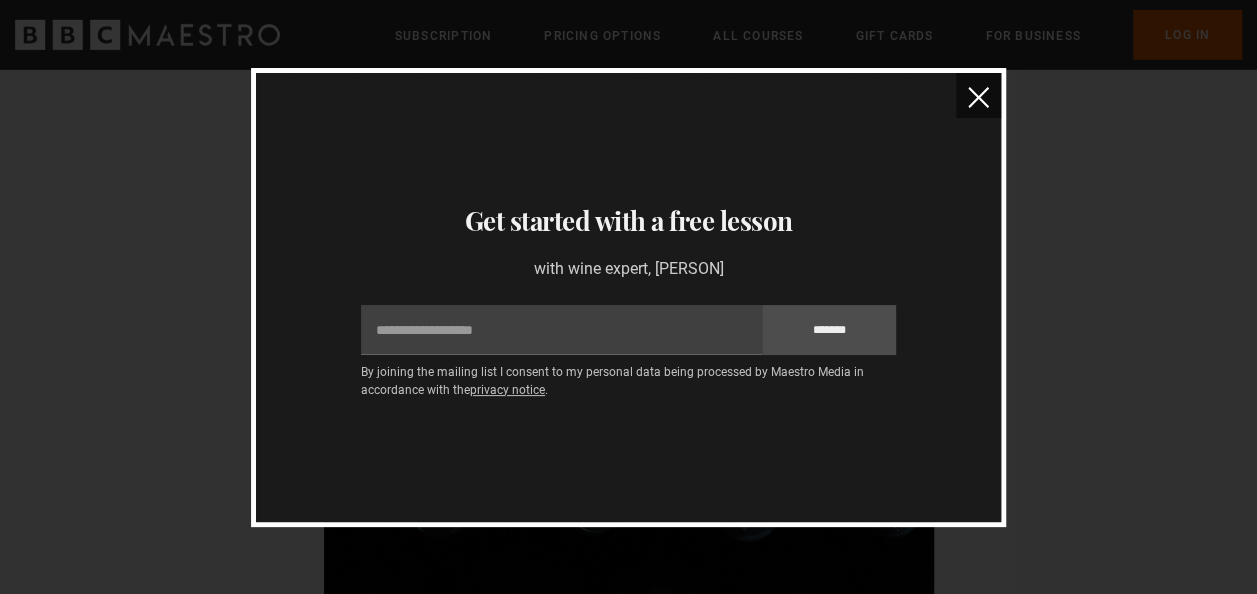 click at bounding box center [978, 97] 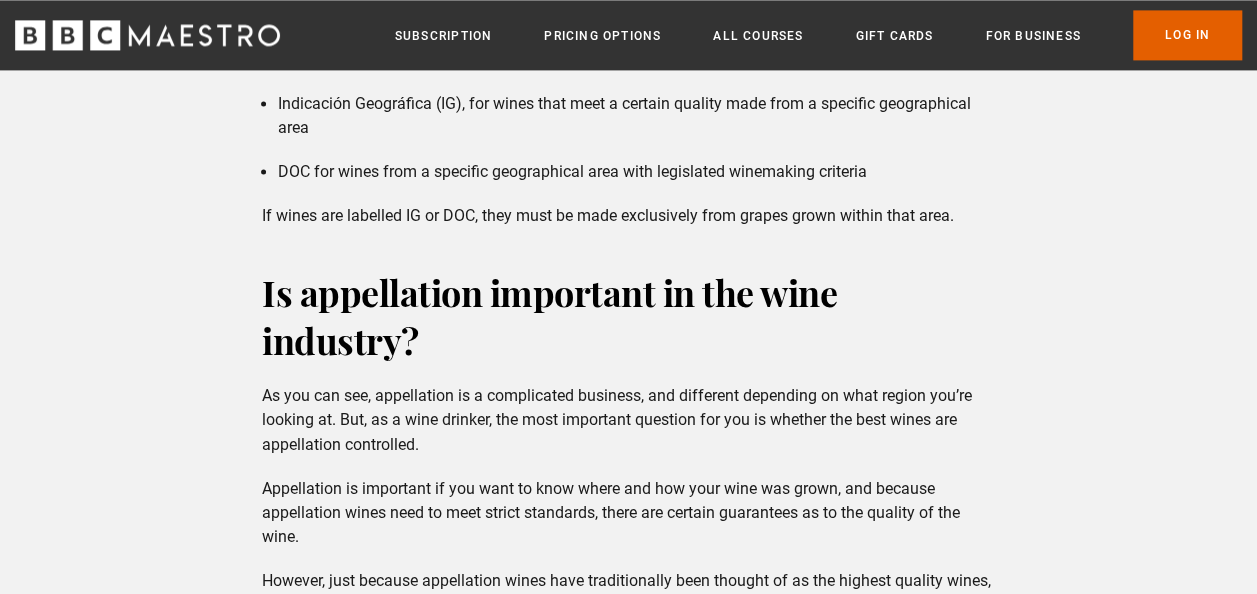 scroll, scrollTop: 5218, scrollLeft: 0, axis: vertical 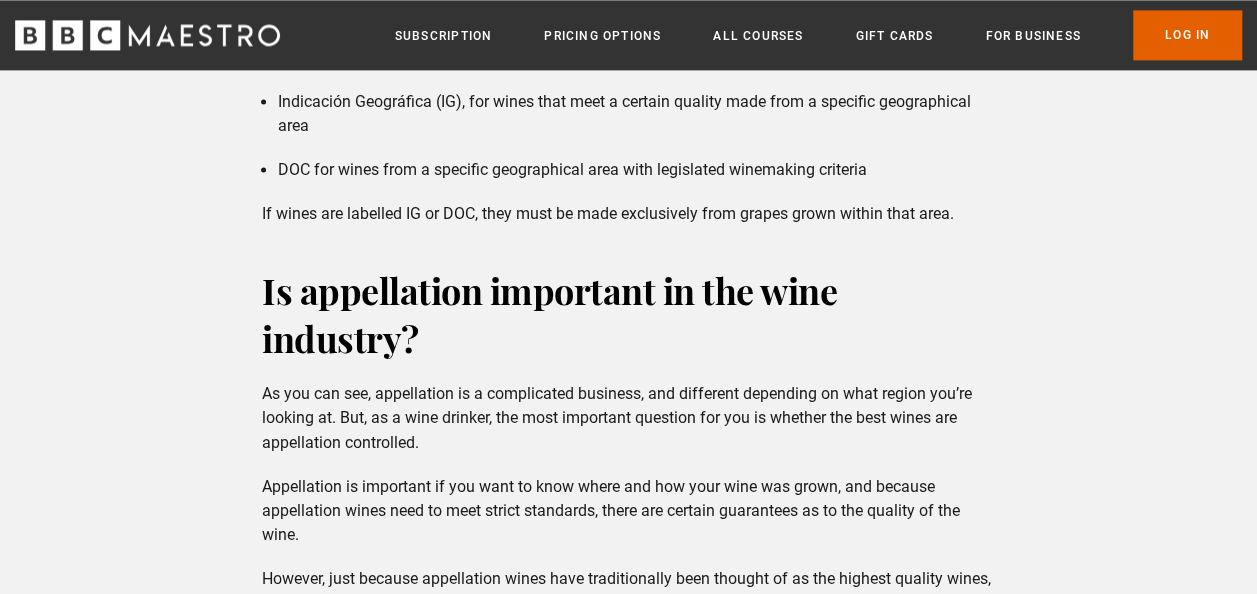 click on "Is appellation important in the wine industry?" at bounding box center (628, 314) 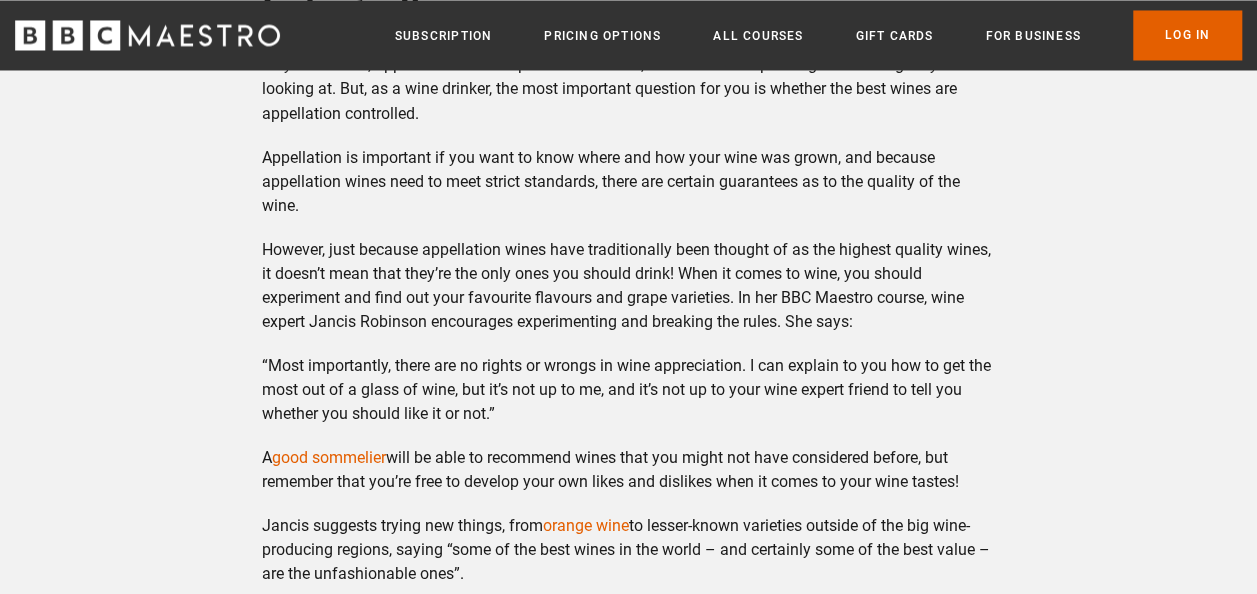 scroll, scrollTop: 5476, scrollLeft: 0, axis: vertical 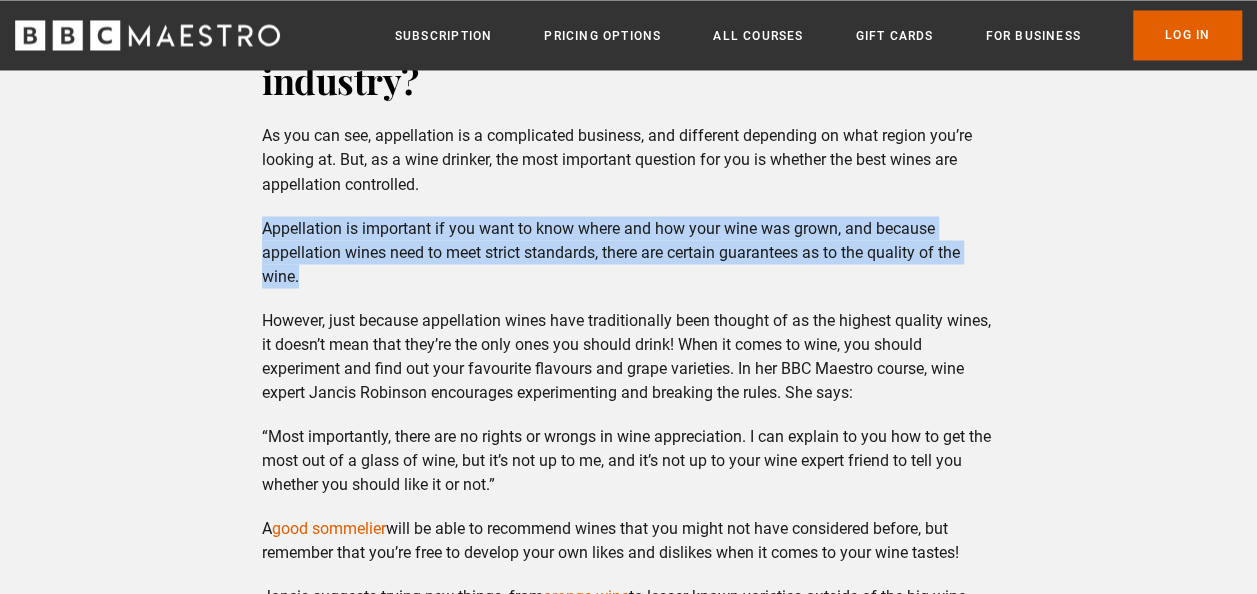 drag, startPoint x: 262, startPoint y: 222, endPoint x: 330, endPoint y: 270, distance: 83.23461 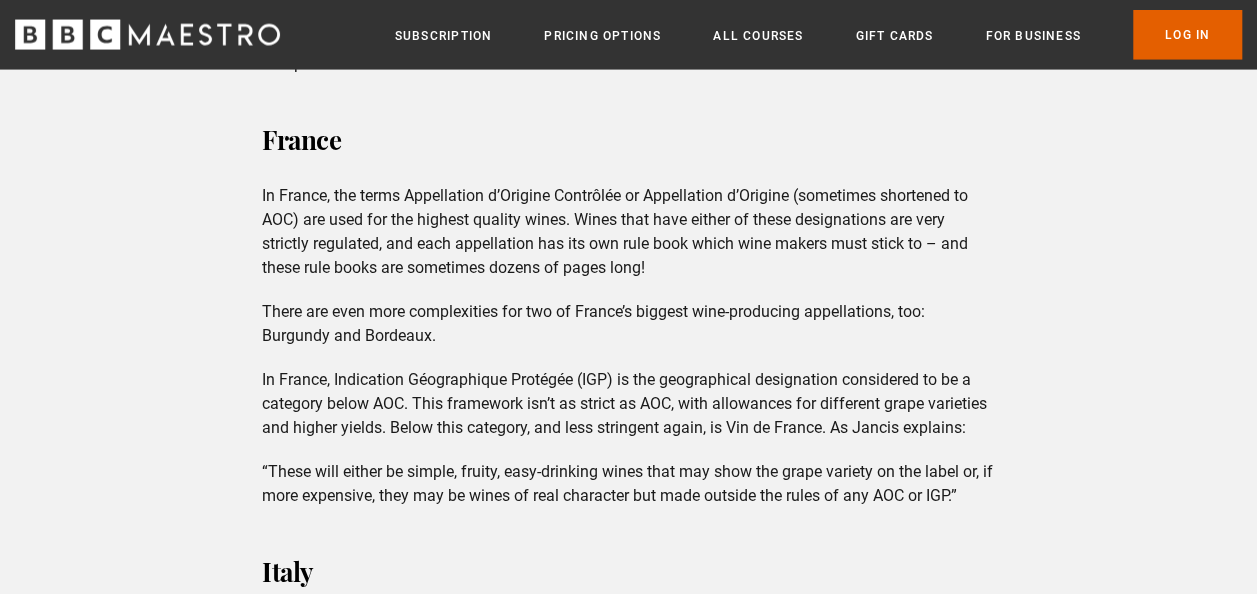 scroll, scrollTop: 2093, scrollLeft: 0, axis: vertical 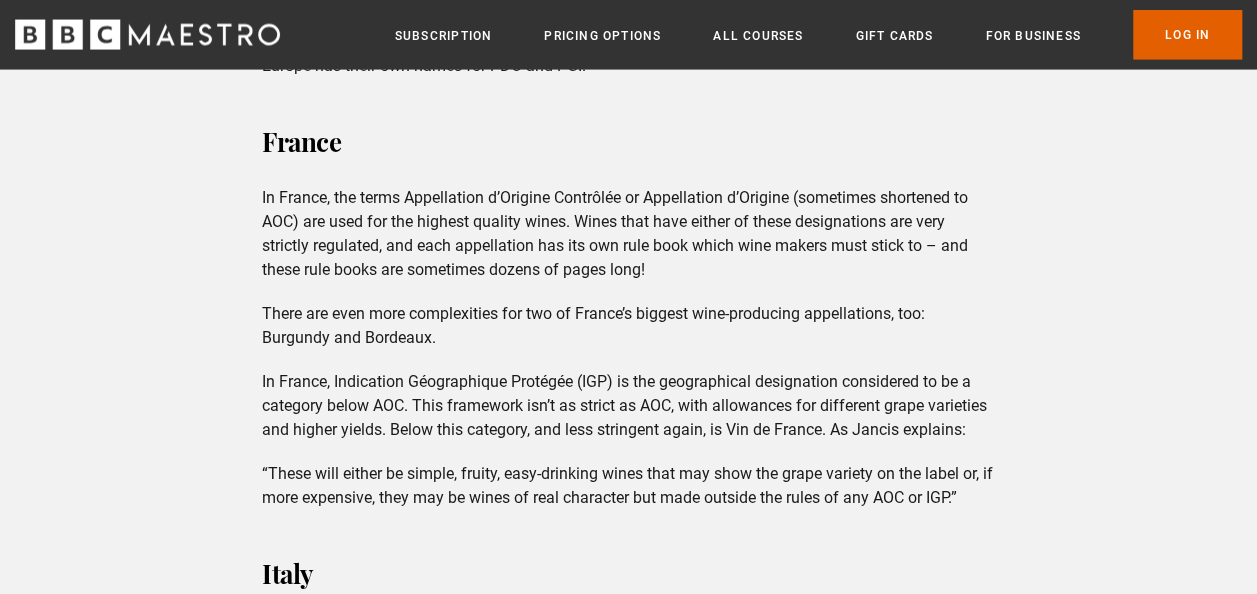 click on "Appellation in the EU
In the European Union, wines are given a Geographical Indication (GI), which can be found on the wine label. This helps you to understand where the vineyard is, something which can have an impact on the wine’s taste. Wines with a GI are then divided into two different categories: wines with a Protected Designation of Origin (PDO) and wines with a Protected Geographical Indication (PGI). To have these designations, wines must adhere to strict rules – and to complicate matters further, every wine region in Europe has their own names for PDO and PGI.
France
In France, the terms Appellation d’Origine Contrôlée or Appellation d’Origine (sometimes shortened to AOC) are used for the highest quality wines. Wines that have either of these designations are very strictly regulated, and each appellation has its own rule book which wine makers must stick to – and these rule books are sometimes dozens of pages long!
Italy" at bounding box center [628, 826] 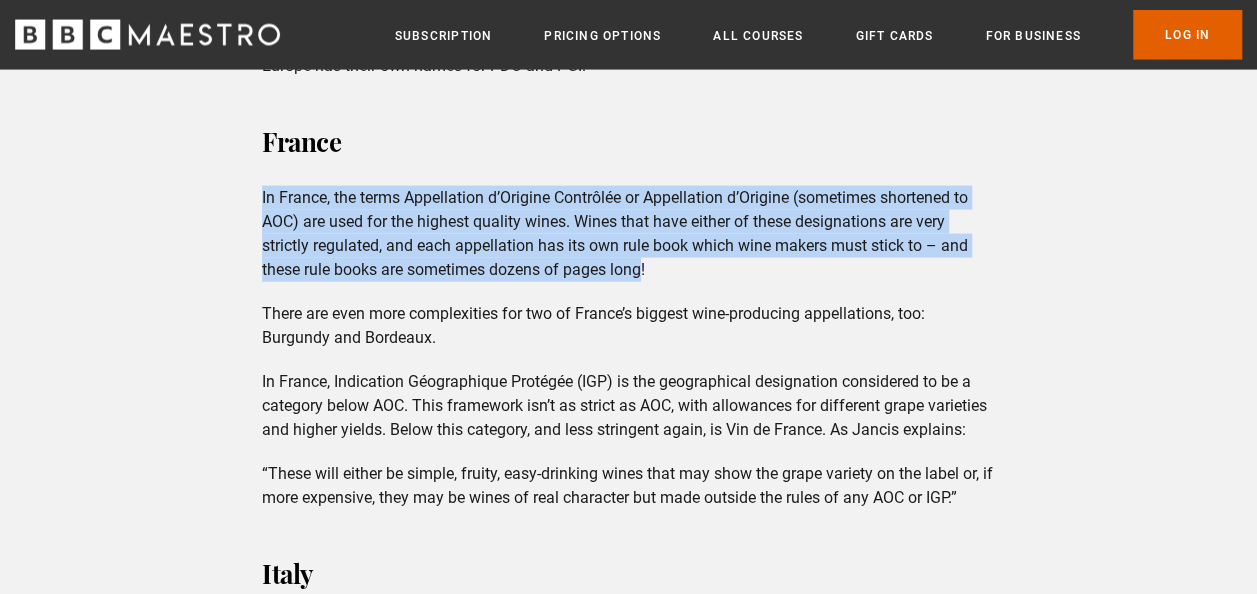 drag, startPoint x: 263, startPoint y: 194, endPoint x: 644, endPoint y: 267, distance: 387.93042 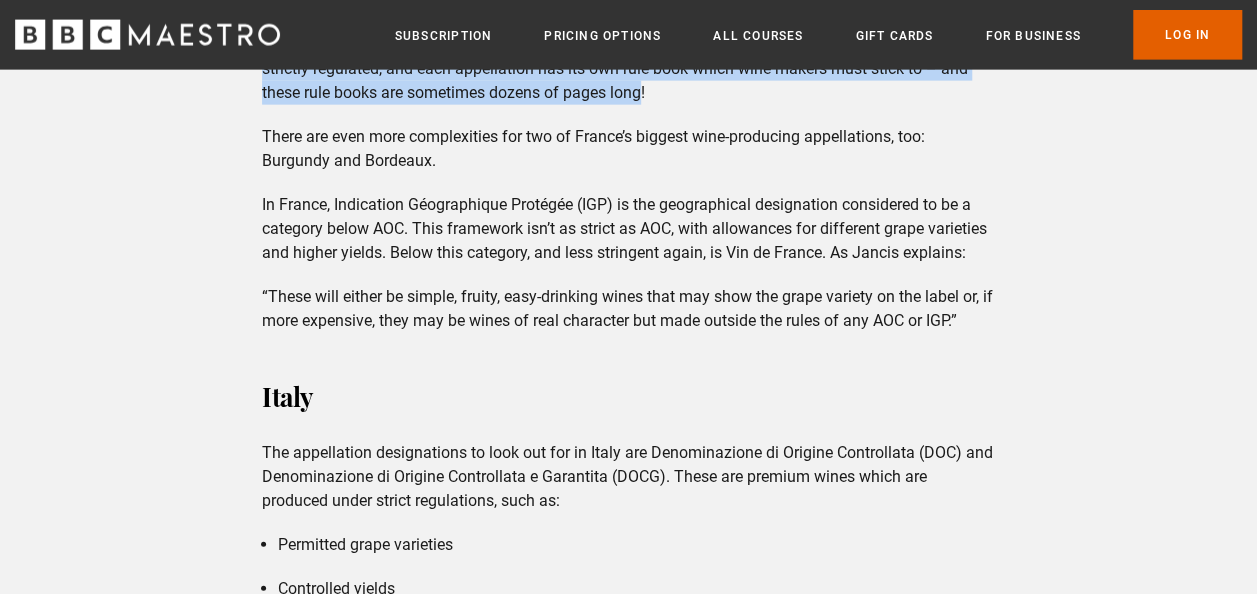 scroll, scrollTop: 2269, scrollLeft: 0, axis: vertical 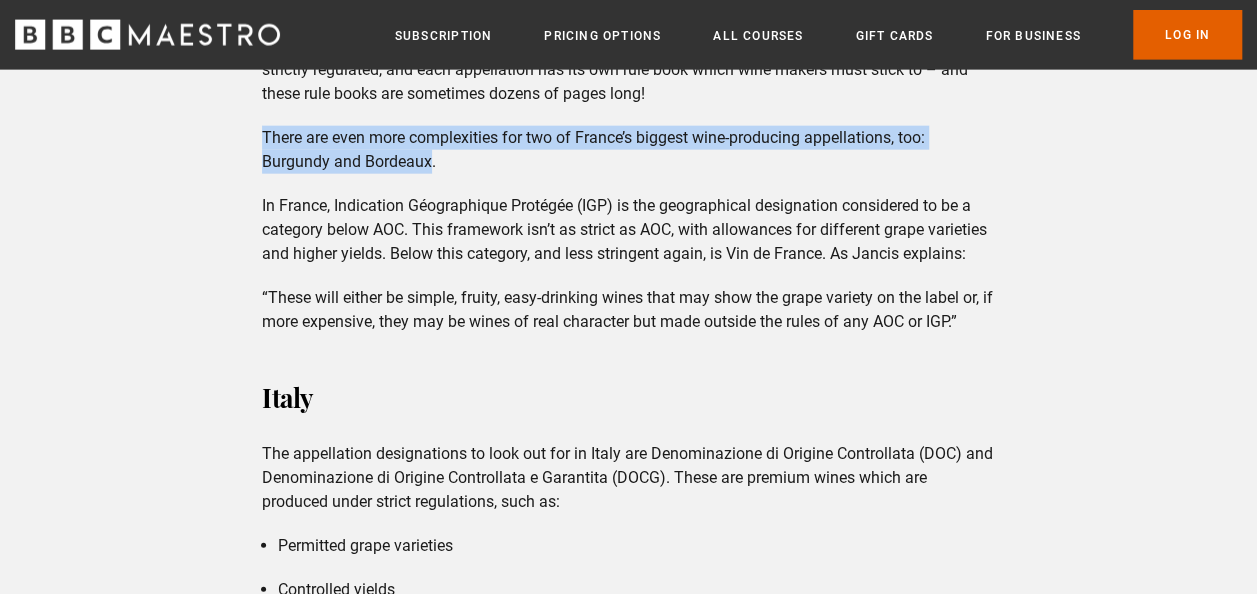 drag, startPoint x: 262, startPoint y: 133, endPoint x: 430, endPoint y: 166, distance: 171.2104 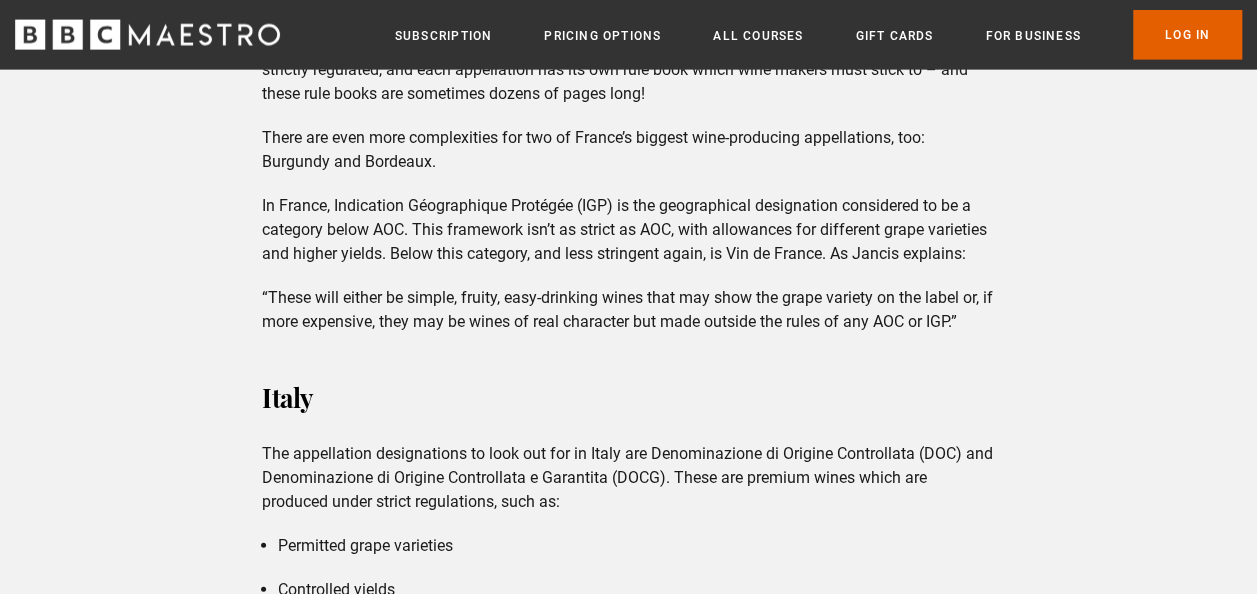 click on "Appellation in the EU
In the European Union, wines are given a Geographical Indication (GI), which can be found on the wine label. This helps you to understand where the vineyard is, something which can have an impact on the wine’s taste. Wines with a GI are then divided into two different categories: wines with a Protected Designation of Origin (PDO) and wines with a Protected Geographical Indication (PGI). To have these designations, wines must adhere to strict rules – and to complicate matters further, every wine region in Europe has their own names for PDO and PGI.
France
In France, the terms Appellation d’Origine Contrôlée or Appellation d’Origine (sometimes shortened to AOC) are used for the highest quality wines. Wines that have either of these designations are very strictly regulated, and each appellation has its own rule book which wine makers must stick to – and these rule books are sometimes dozens of pages long!
Italy" at bounding box center [628, 650] 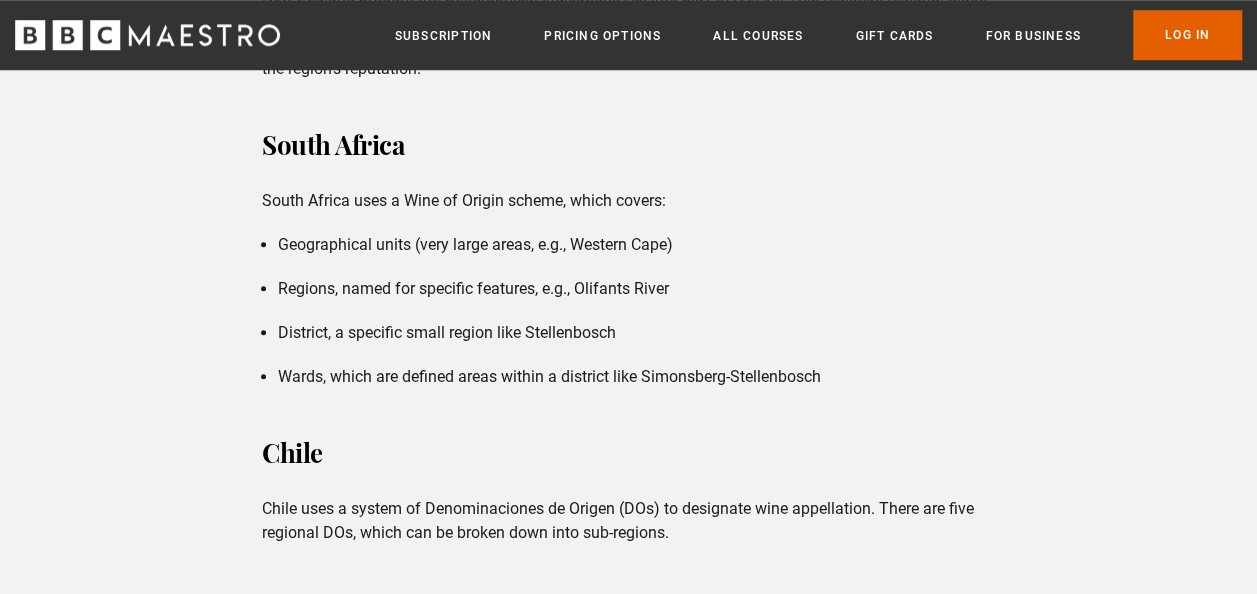 scroll, scrollTop: 4568, scrollLeft: 0, axis: vertical 